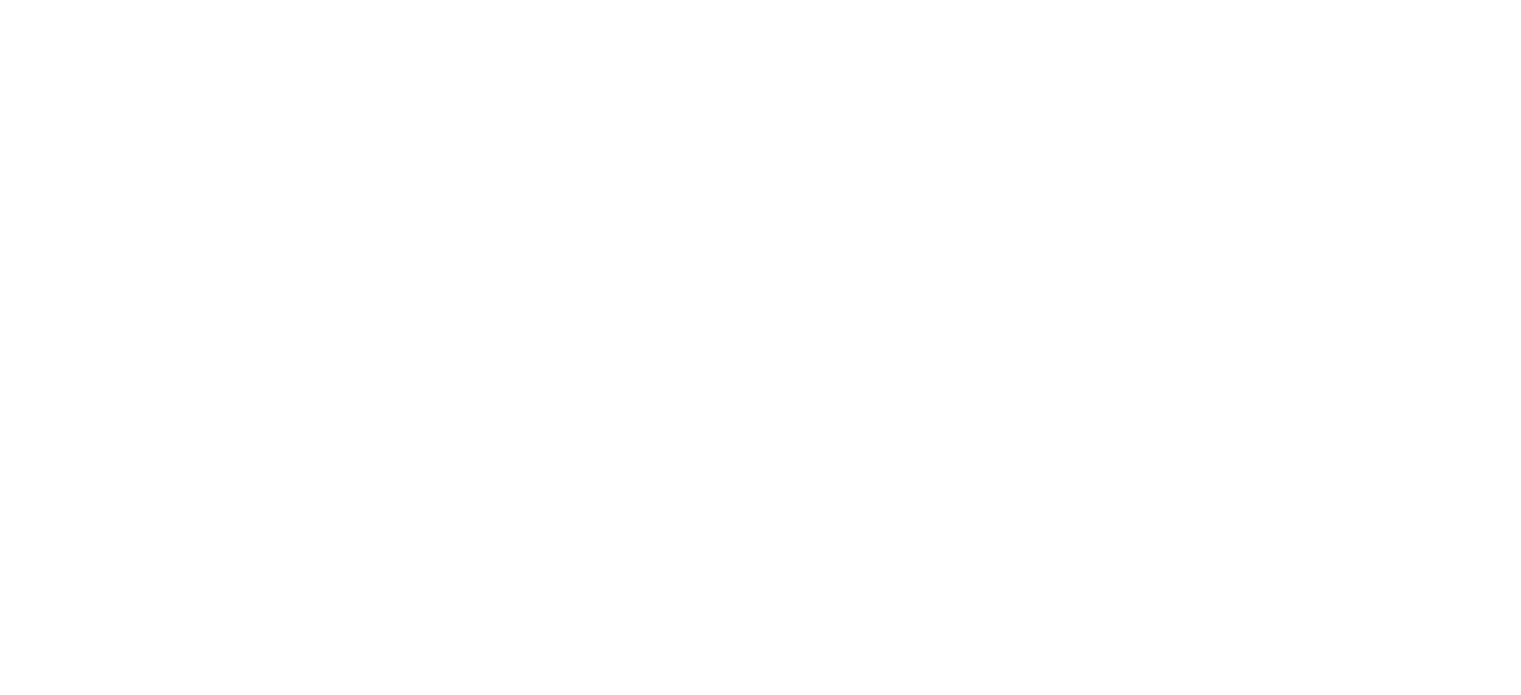 scroll, scrollTop: 0, scrollLeft: 0, axis: both 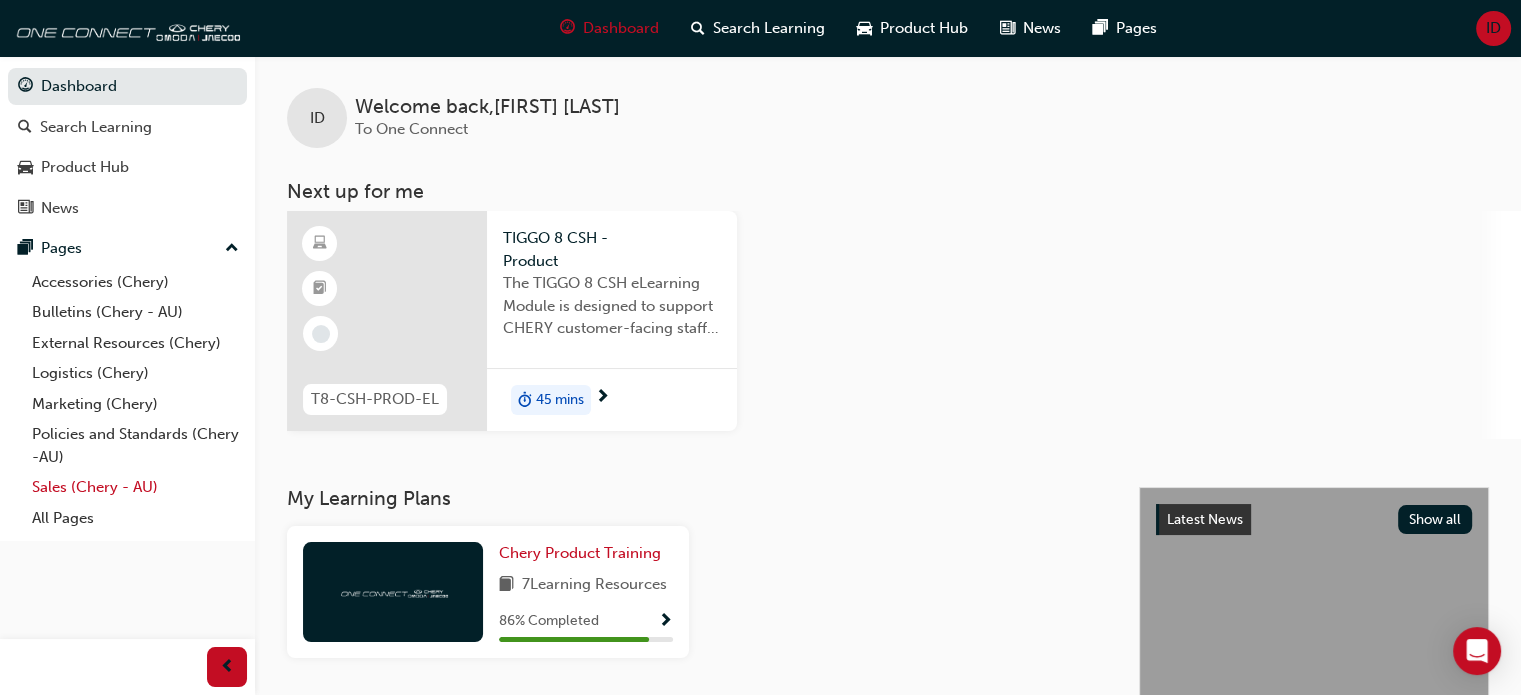 click on "Sales (Chery - AU)" at bounding box center (135, 487) 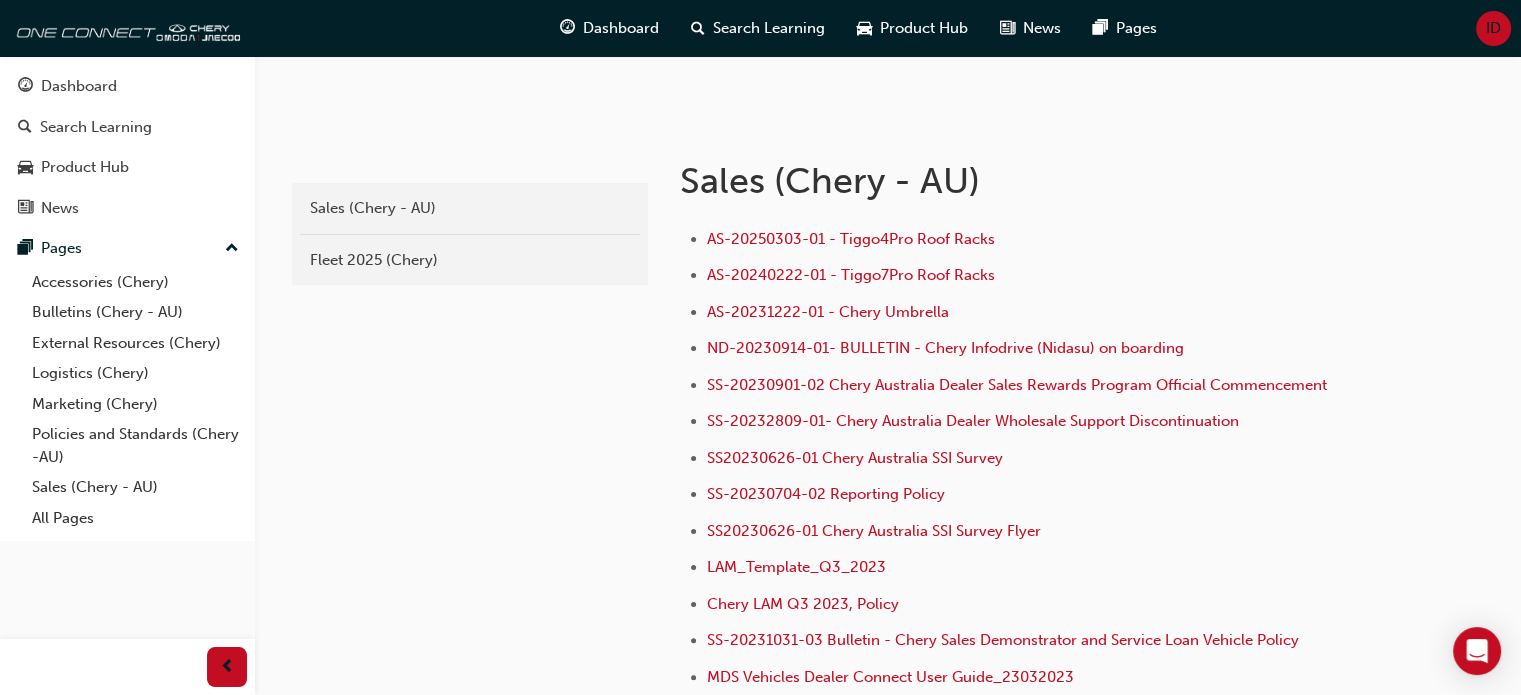 scroll, scrollTop: 400, scrollLeft: 0, axis: vertical 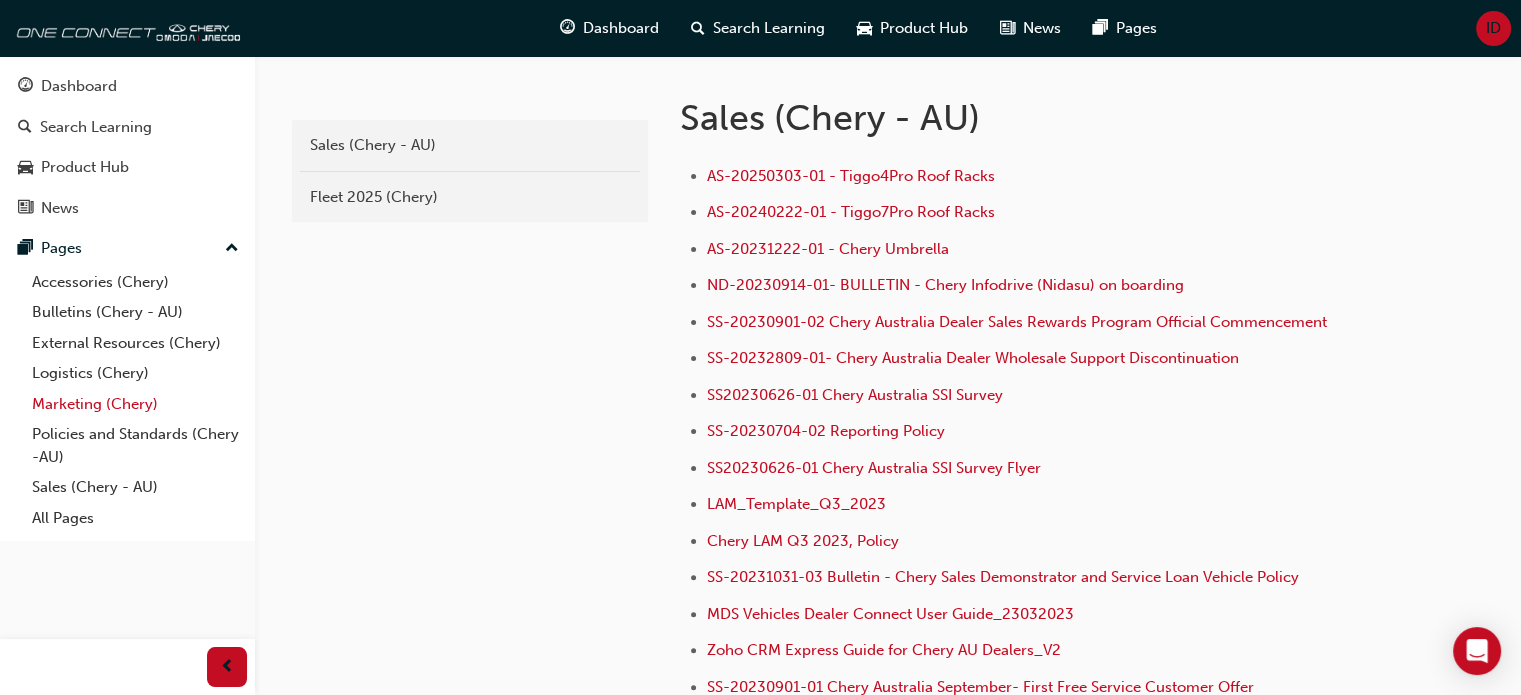 click on "Marketing (Chery)" at bounding box center (135, 404) 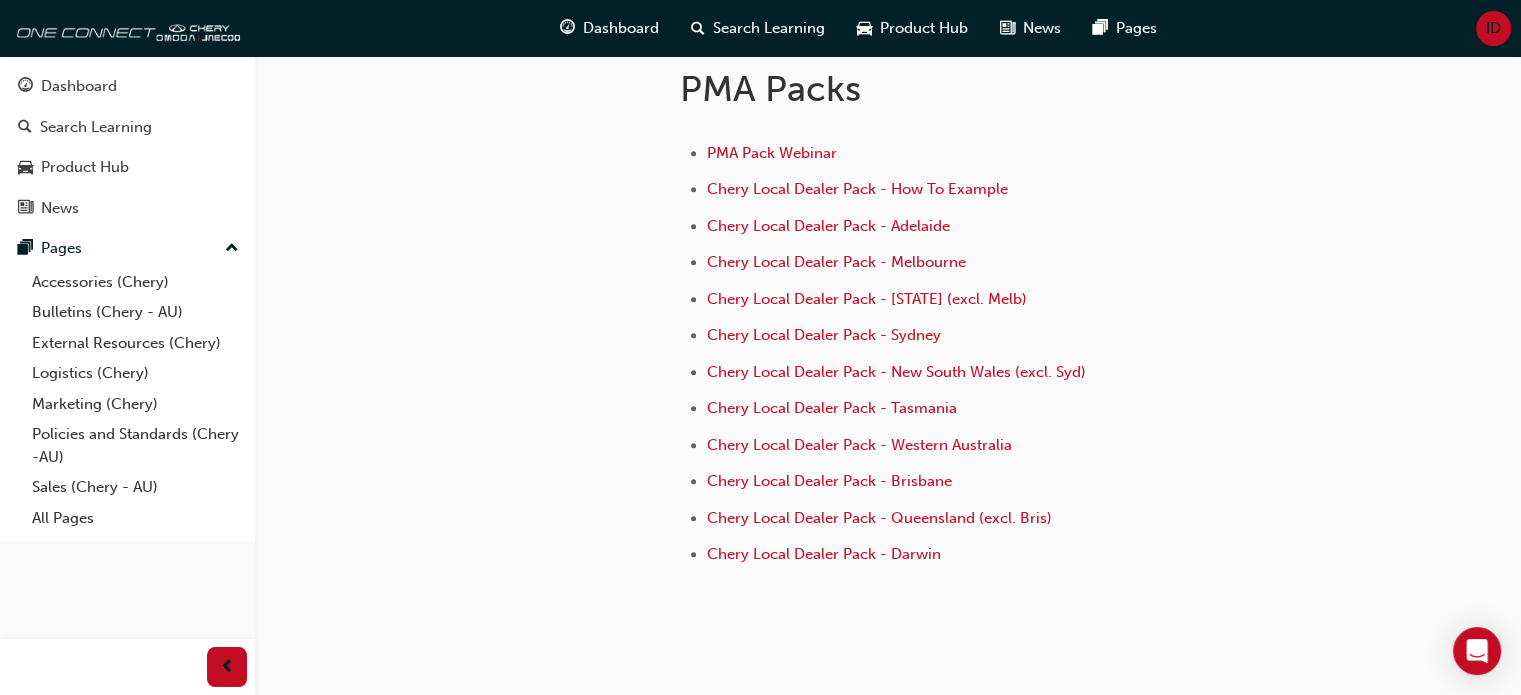 scroll, scrollTop: 889, scrollLeft: 0, axis: vertical 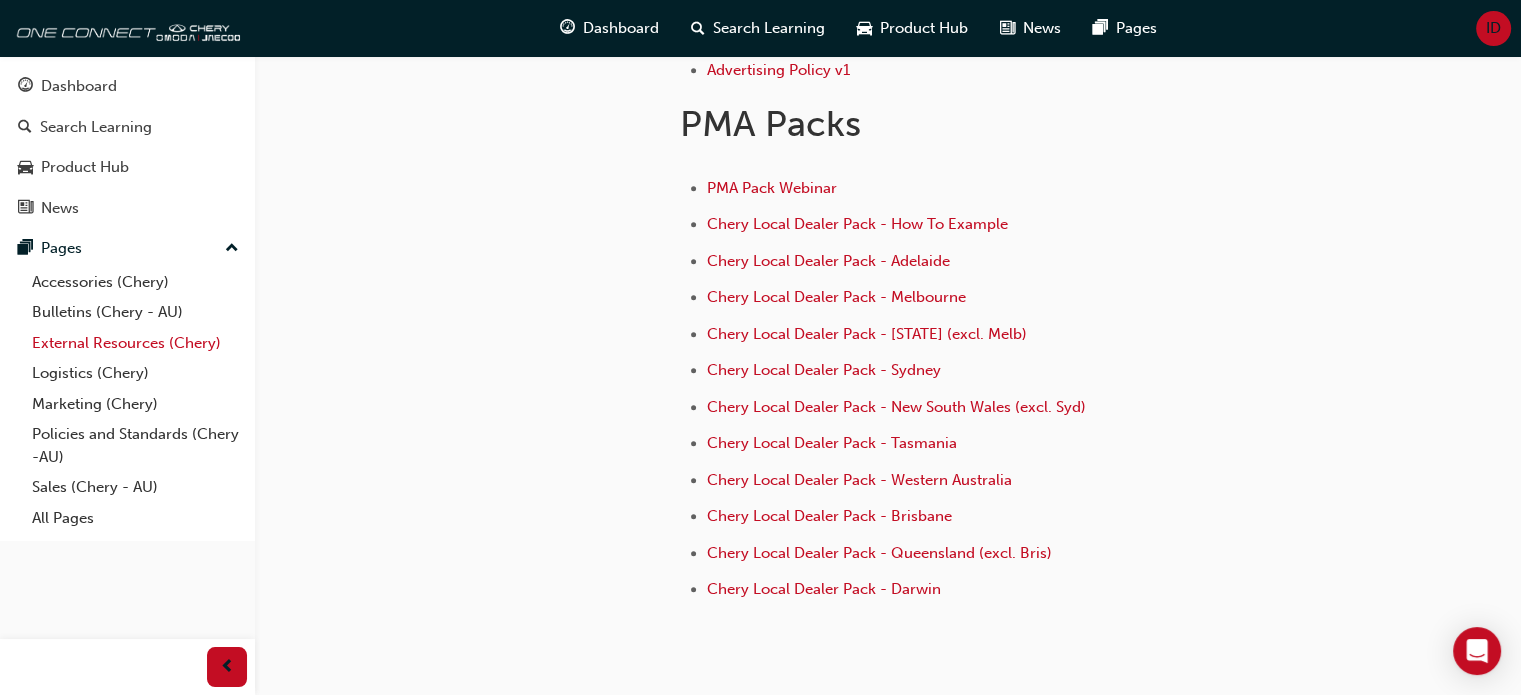 click on "External Resources (Chery)" at bounding box center (135, 343) 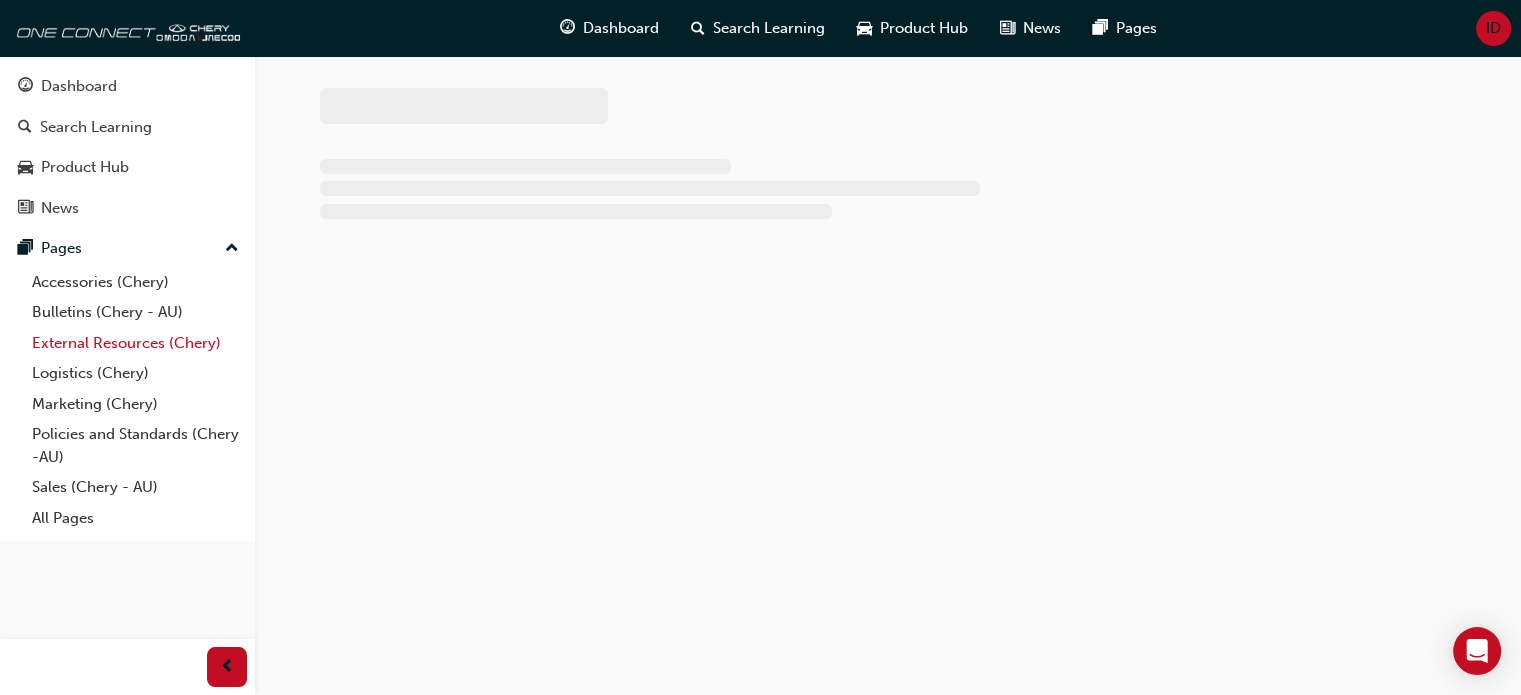 scroll, scrollTop: 0, scrollLeft: 0, axis: both 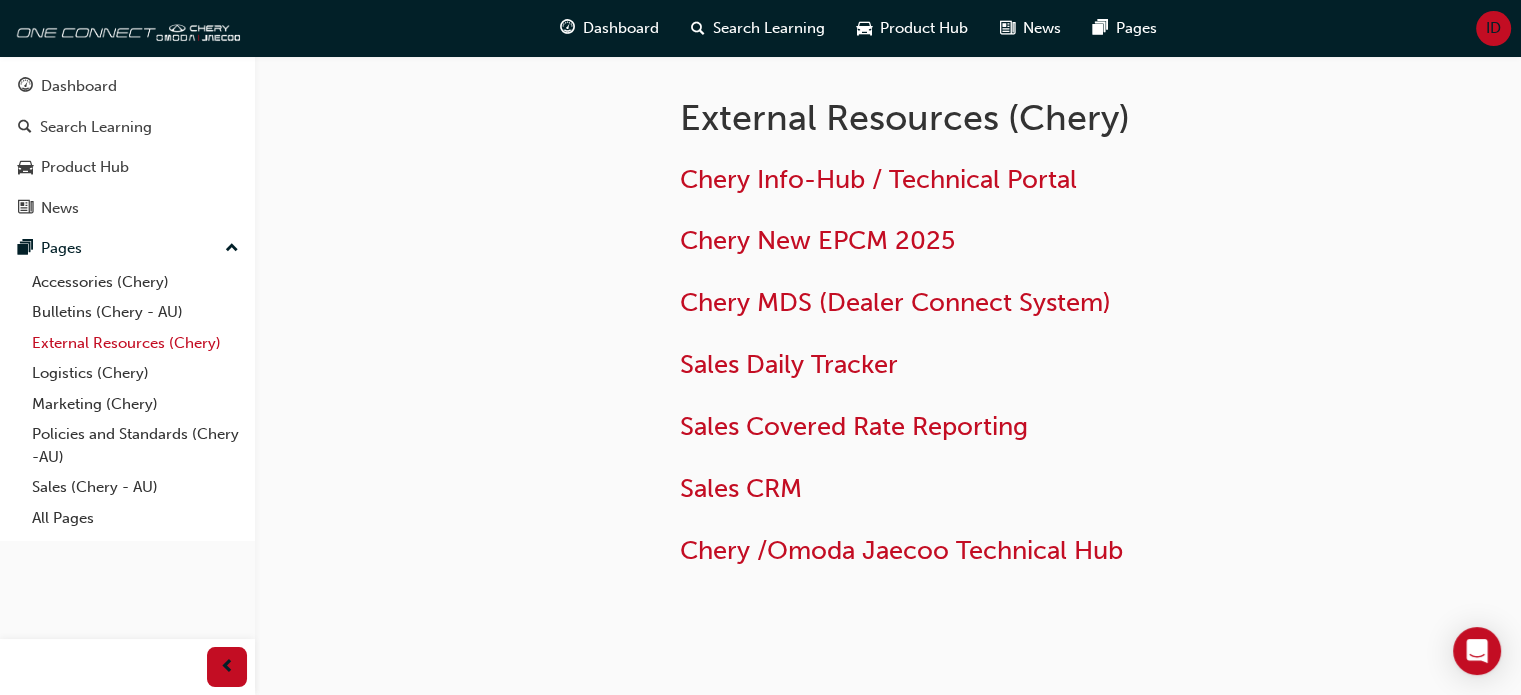 click on "External Resources (Chery)" at bounding box center (135, 343) 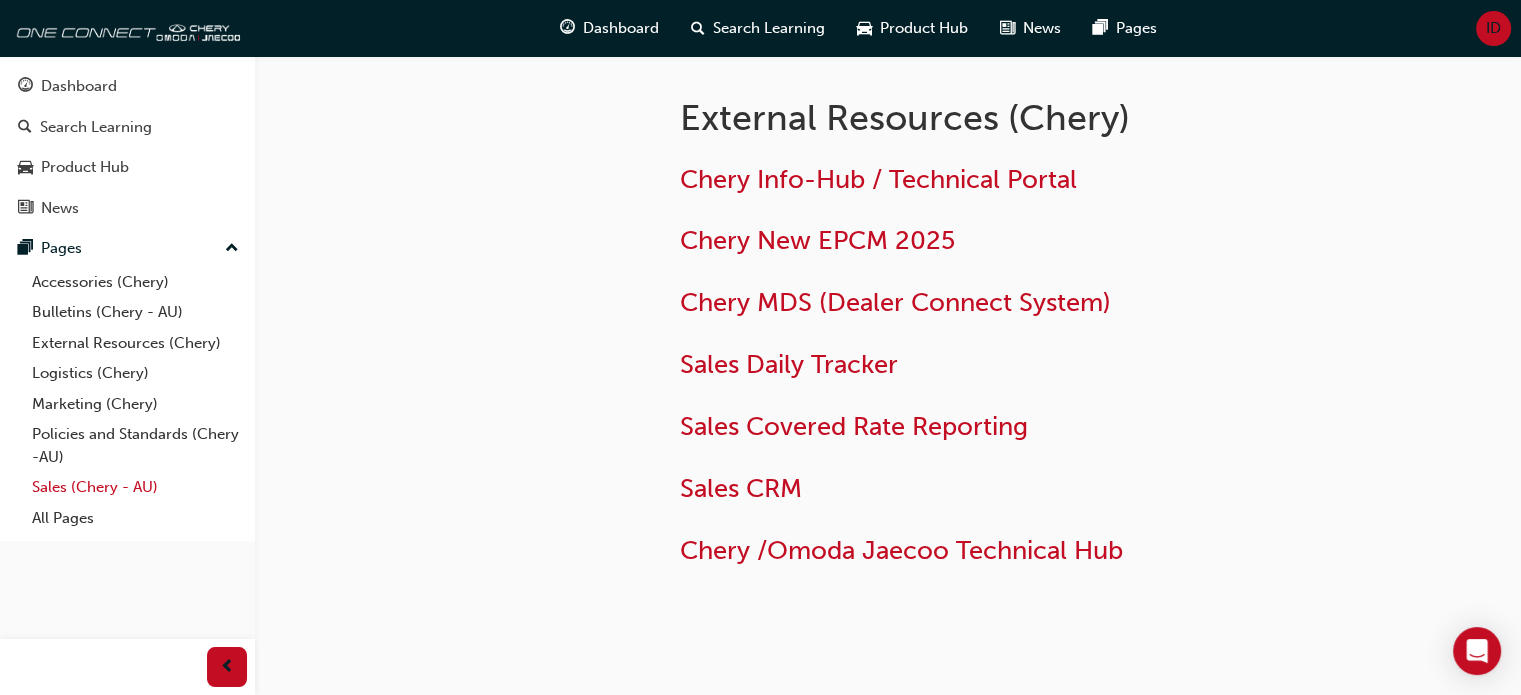 click on "Sales (Chery - AU)" at bounding box center (135, 487) 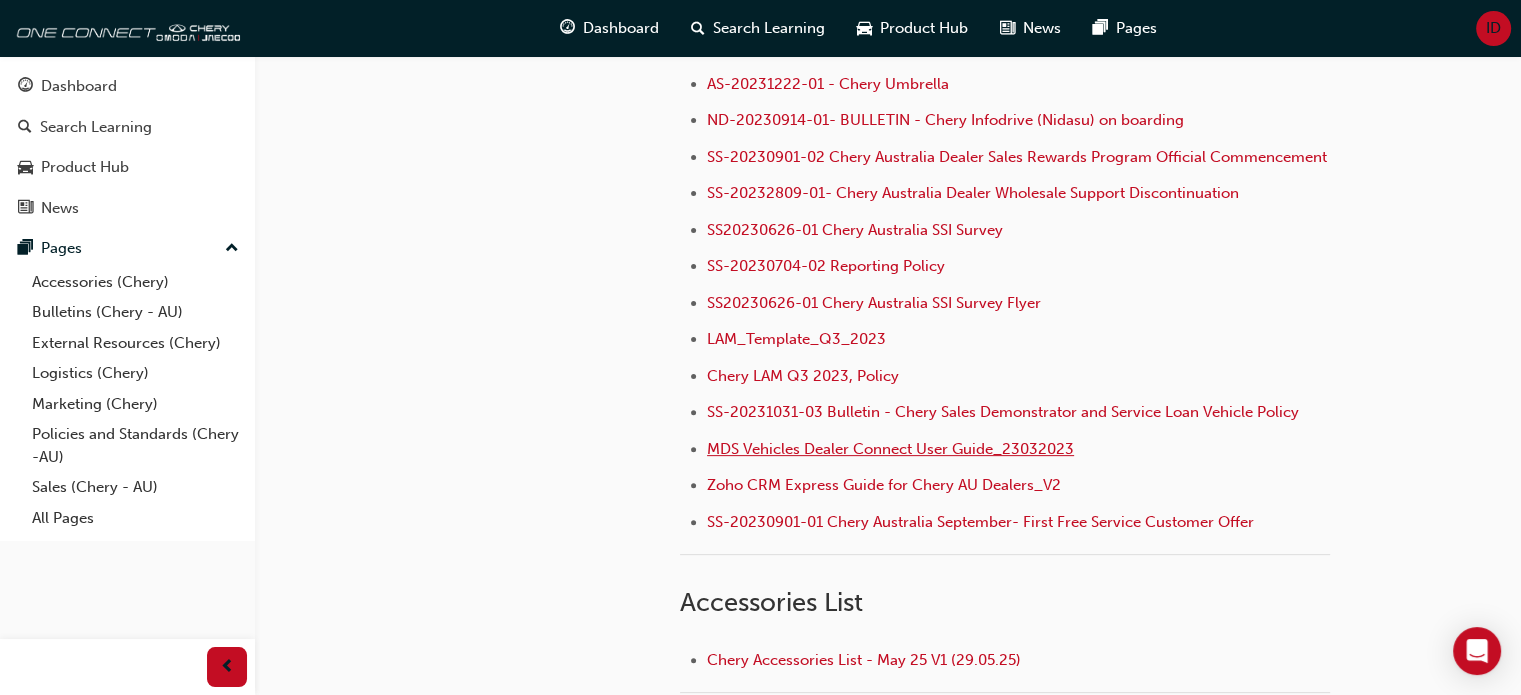 scroll, scrollTop: 600, scrollLeft: 0, axis: vertical 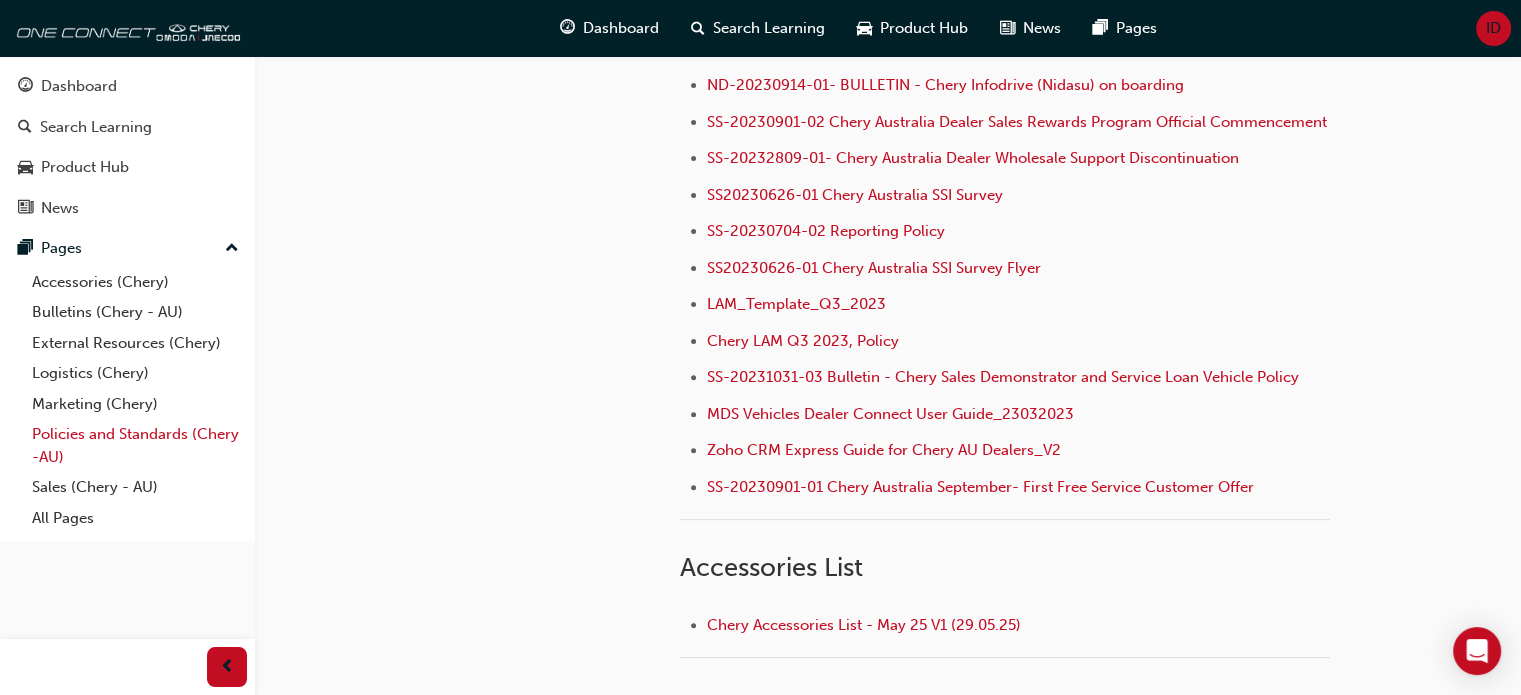 click on "Policies and Standards (Chery -AU)" at bounding box center (135, 445) 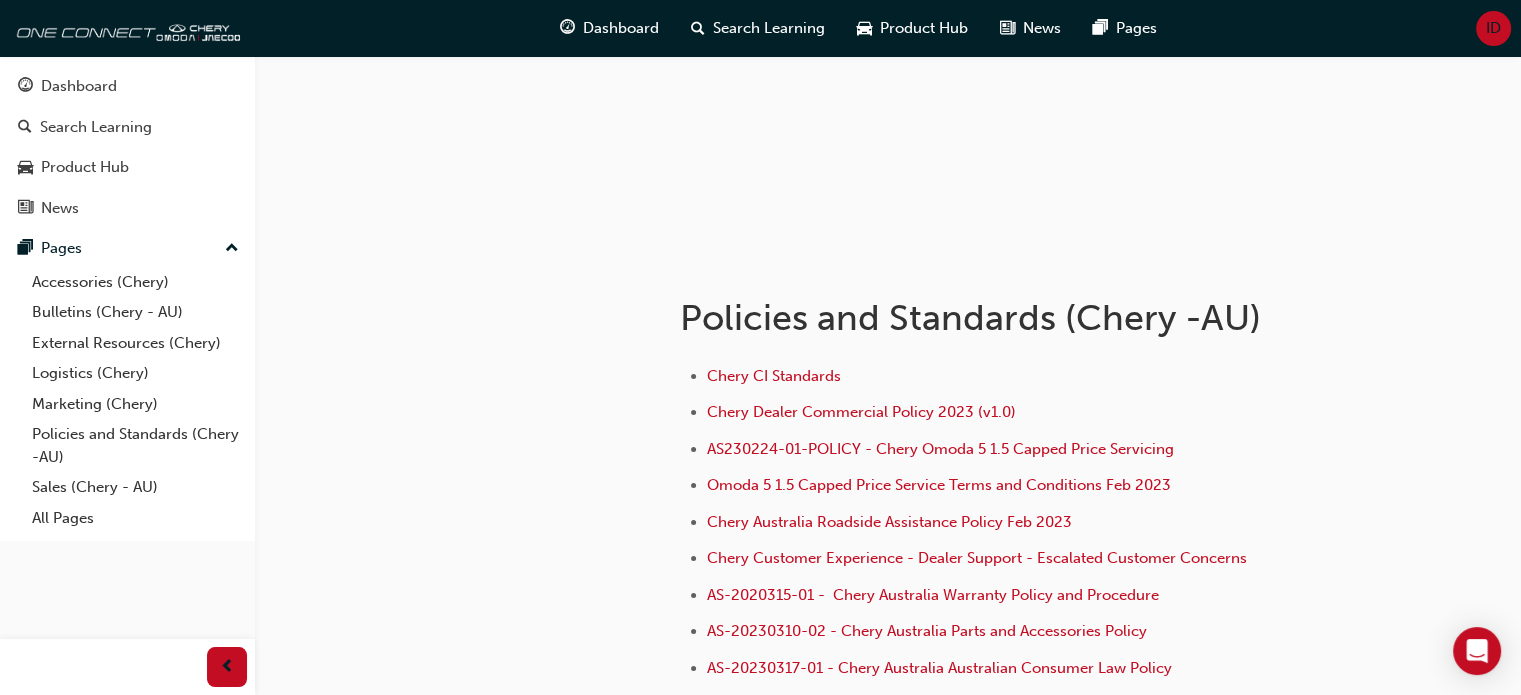 scroll, scrollTop: 300, scrollLeft: 0, axis: vertical 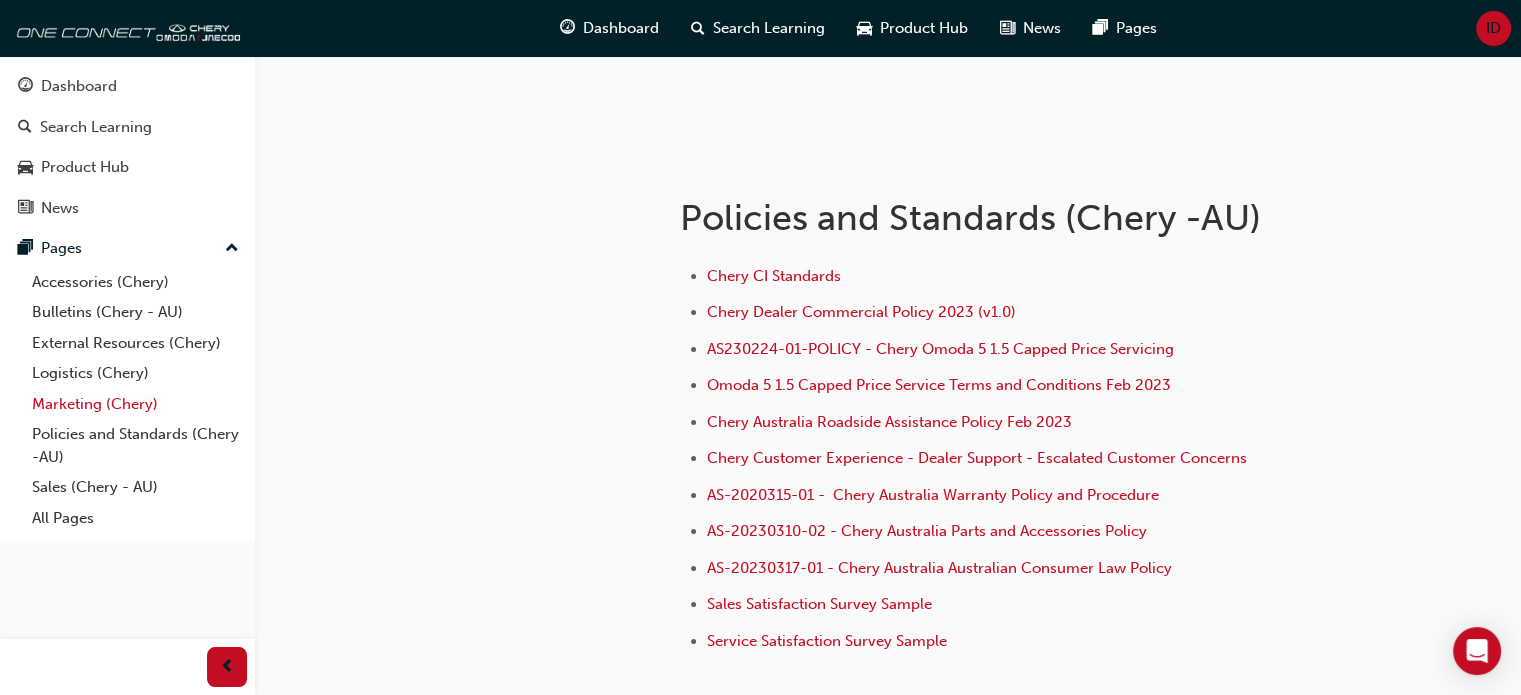 click on "Marketing (Chery)" at bounding box center [135, 404] 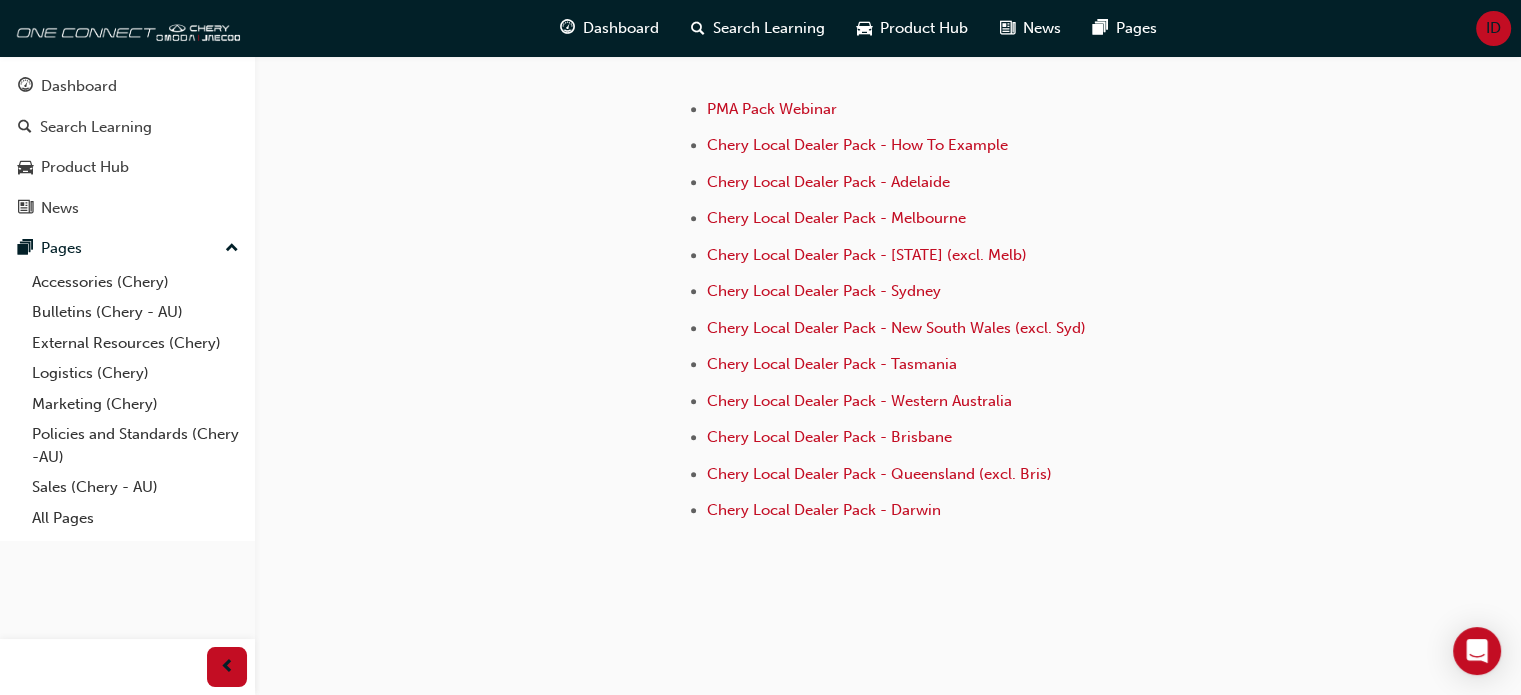 scroll, scrollTop: 989, scrollLeft: 0, axis: vertical 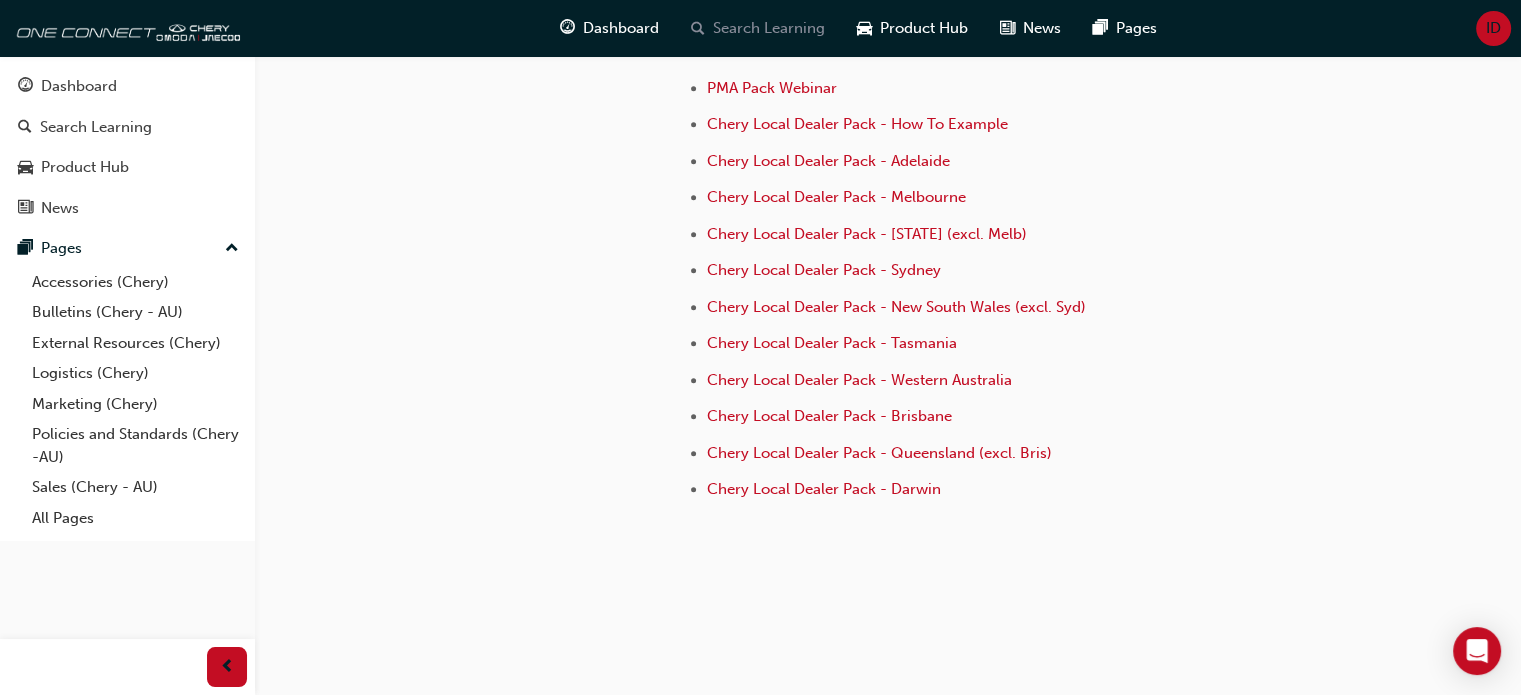 click on "Search Learning" at bounding box center [769, 28] 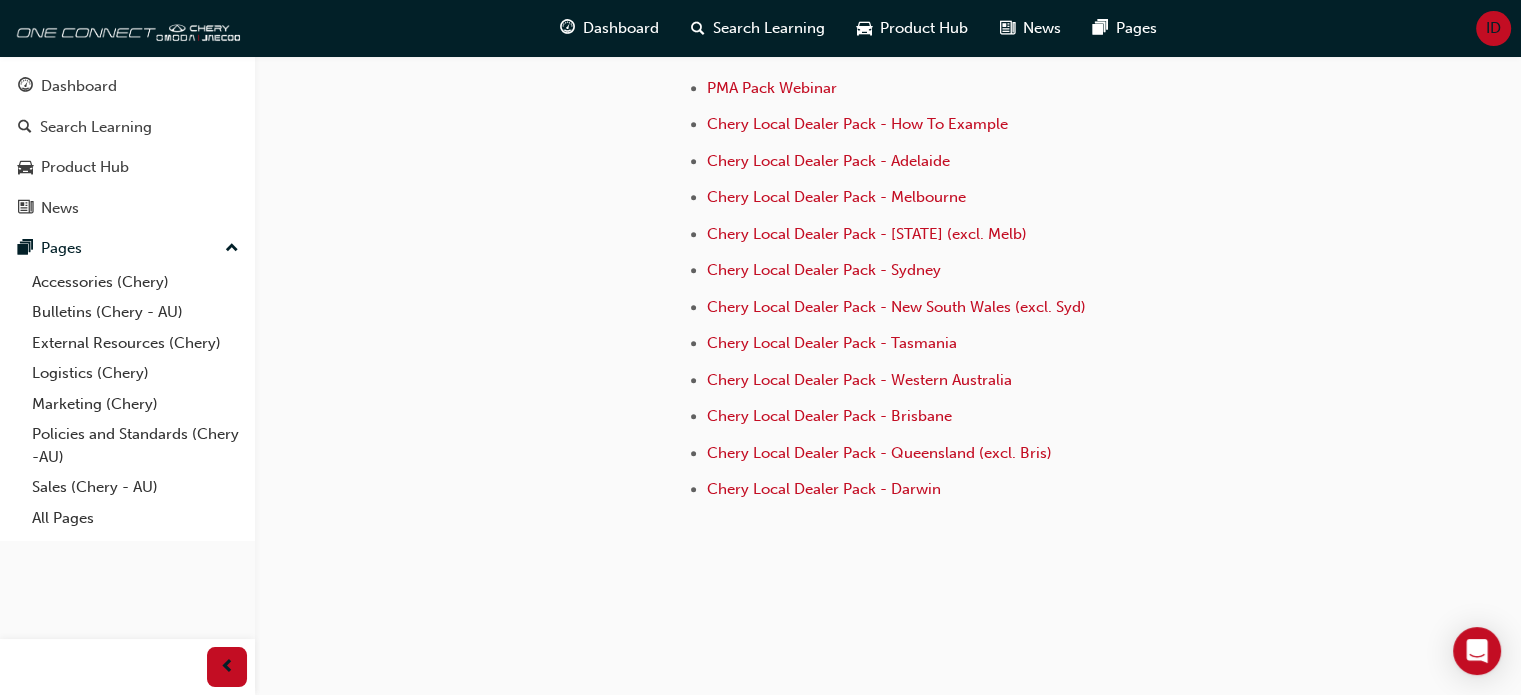 scroll, scrollTop: 0, scrollLeft: 0, axis: both 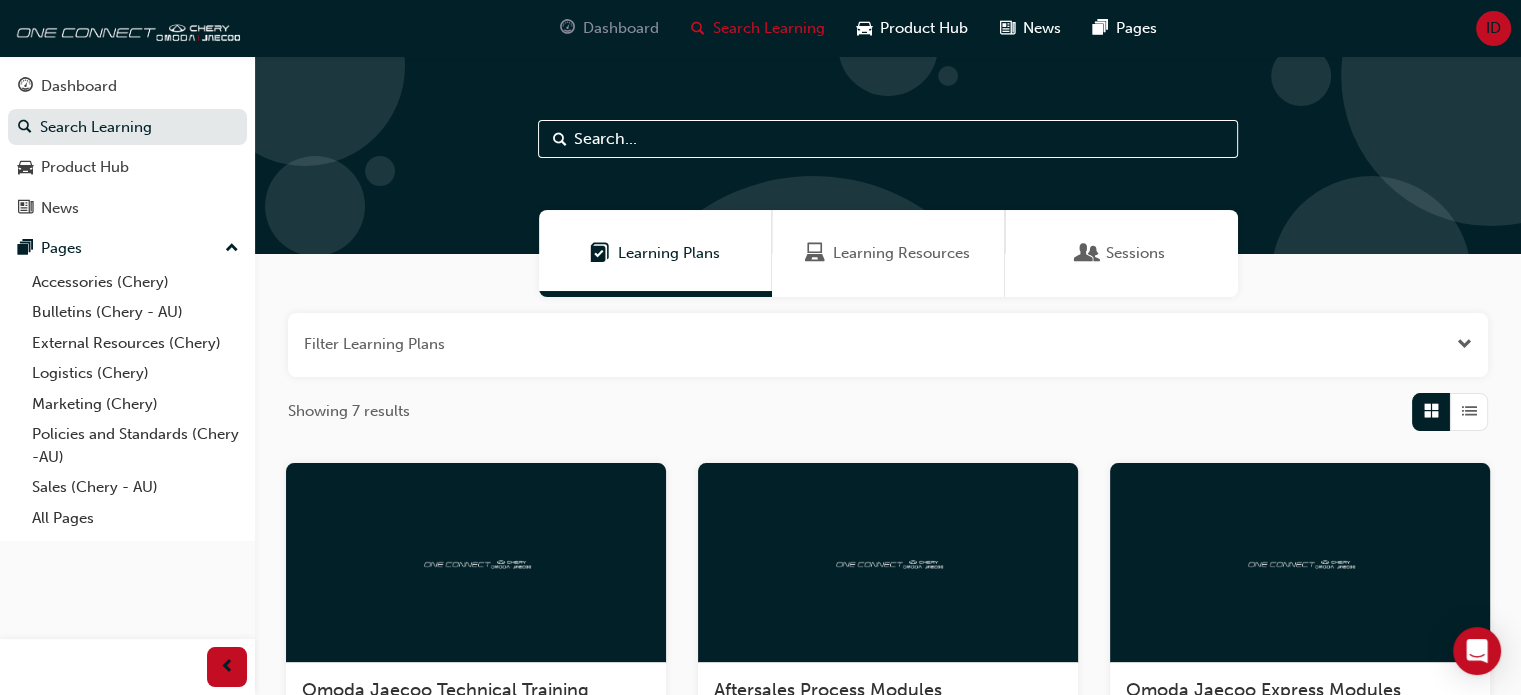 click on "Dashboard" at bounding box center (621, 28) 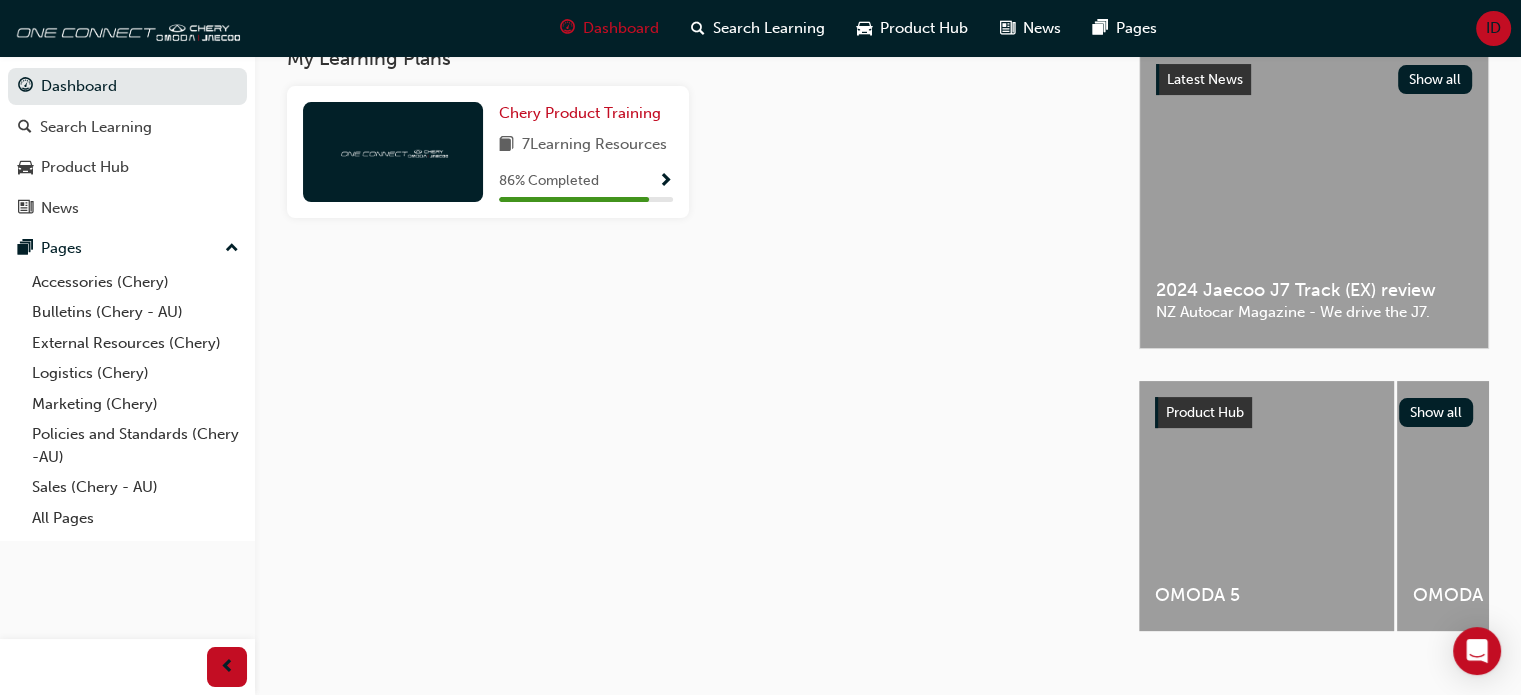 scroll, scrollTop: 468, scrollLeft: 0, axis: vertical 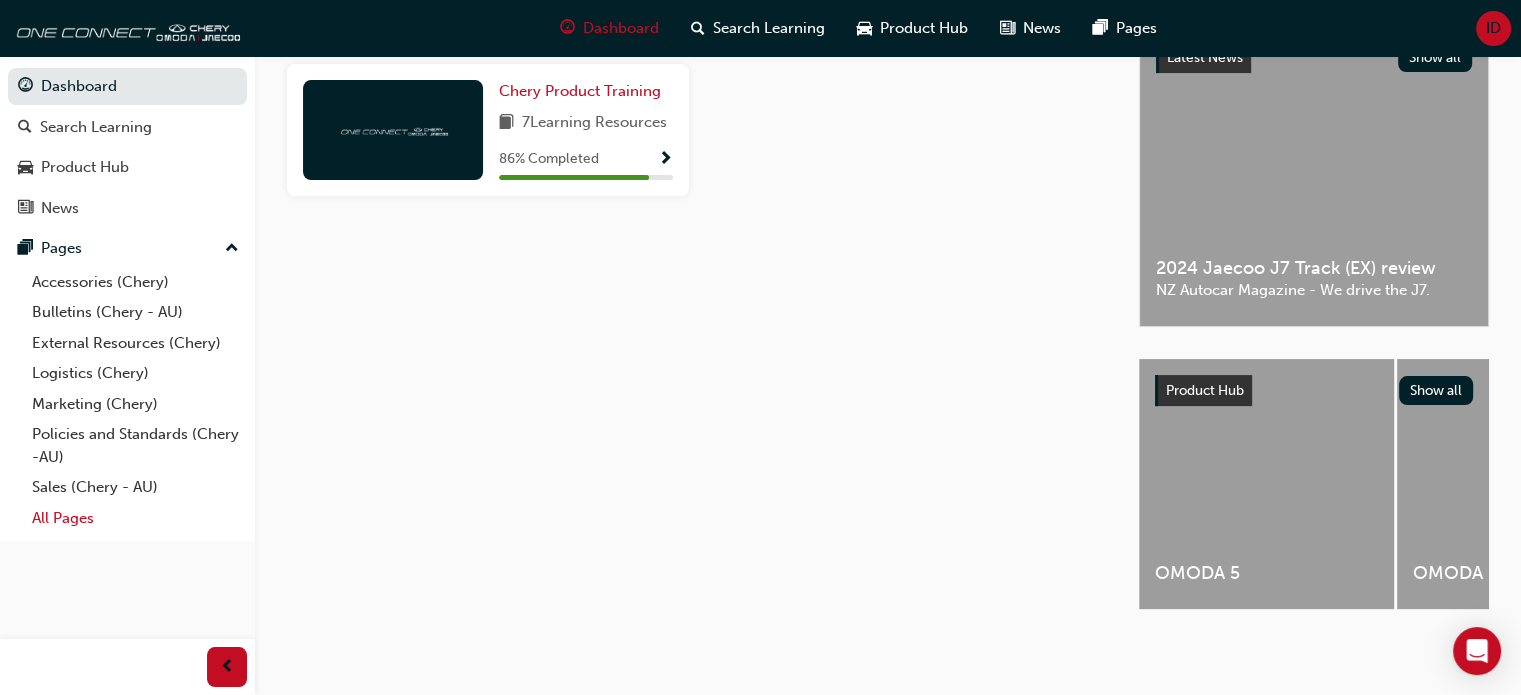 click on "All Pages" at bounding box center (135, 518) 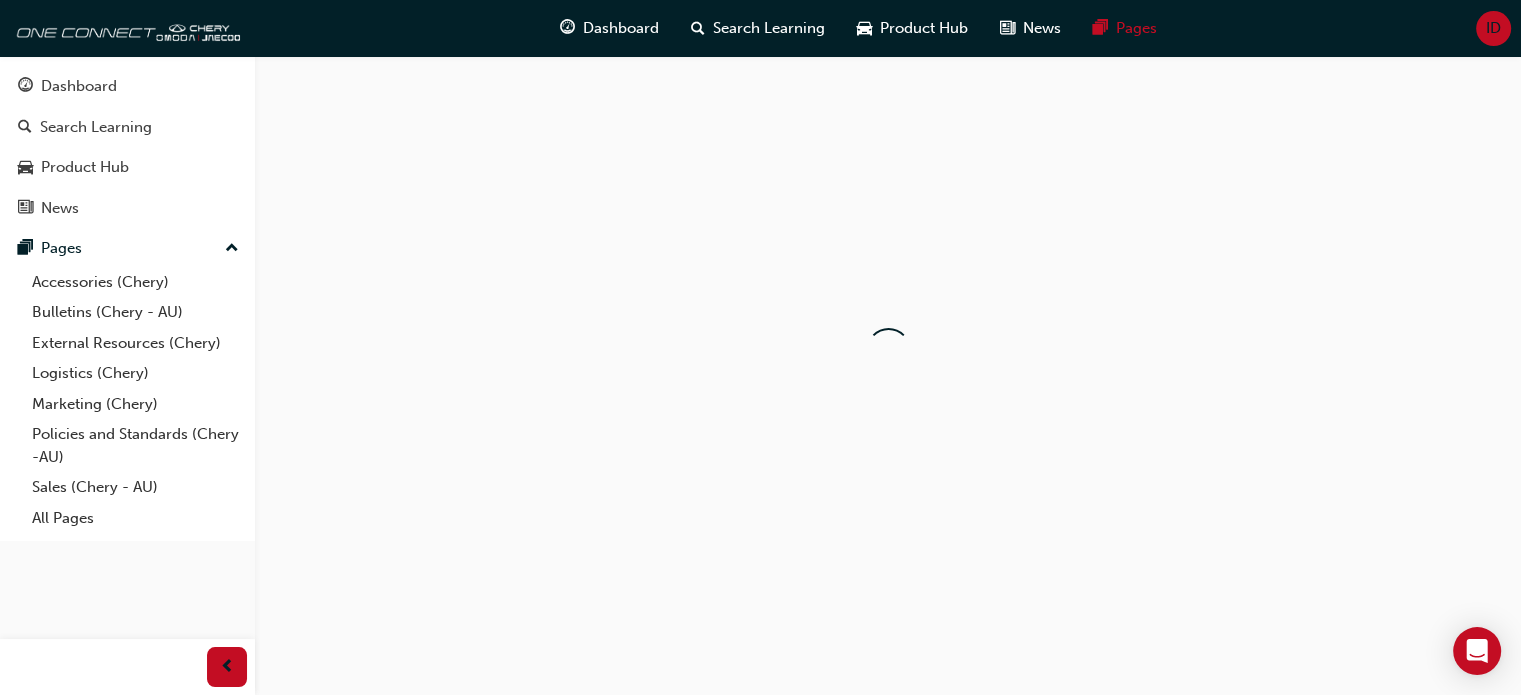 scroll, scrollTop: 0, scrollLeft: 0, axis: both 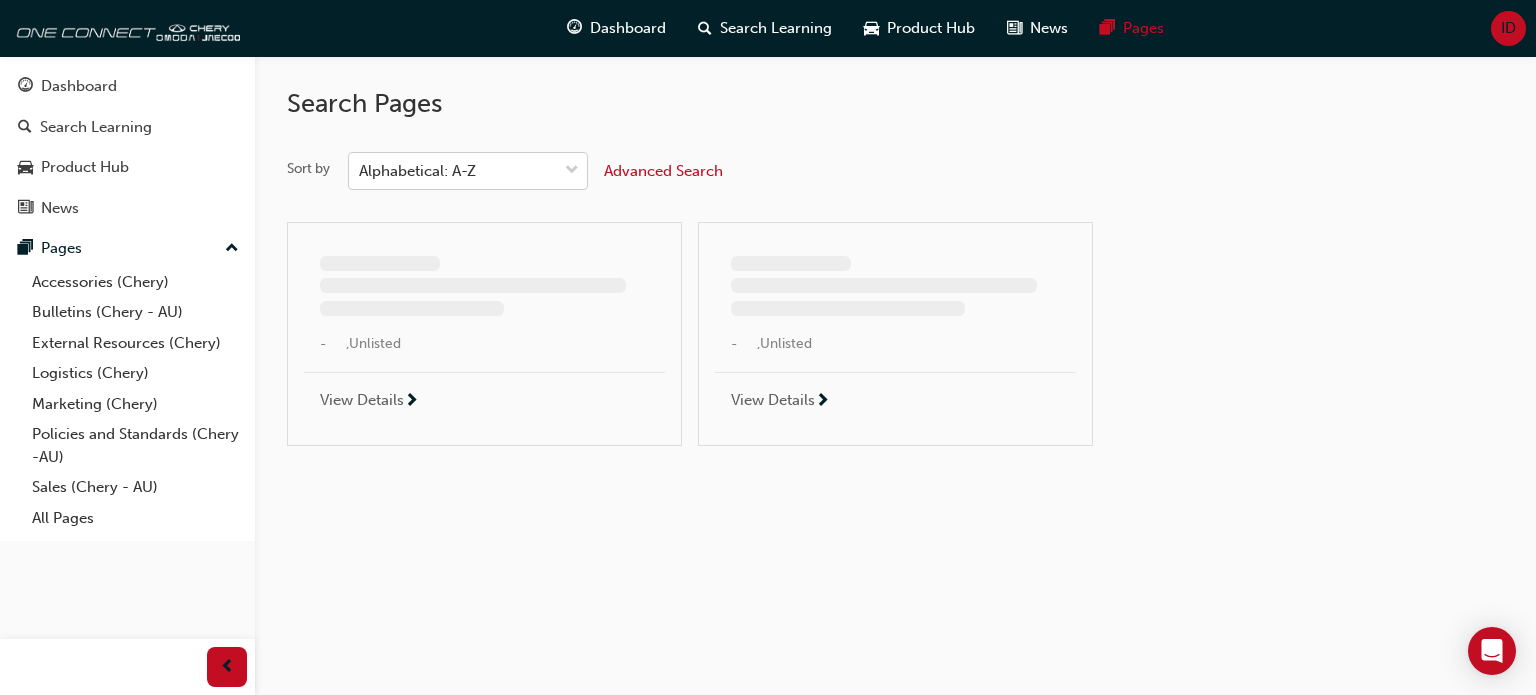 click on "Alphabetical: A-Z" at bounding box center [417, 171] 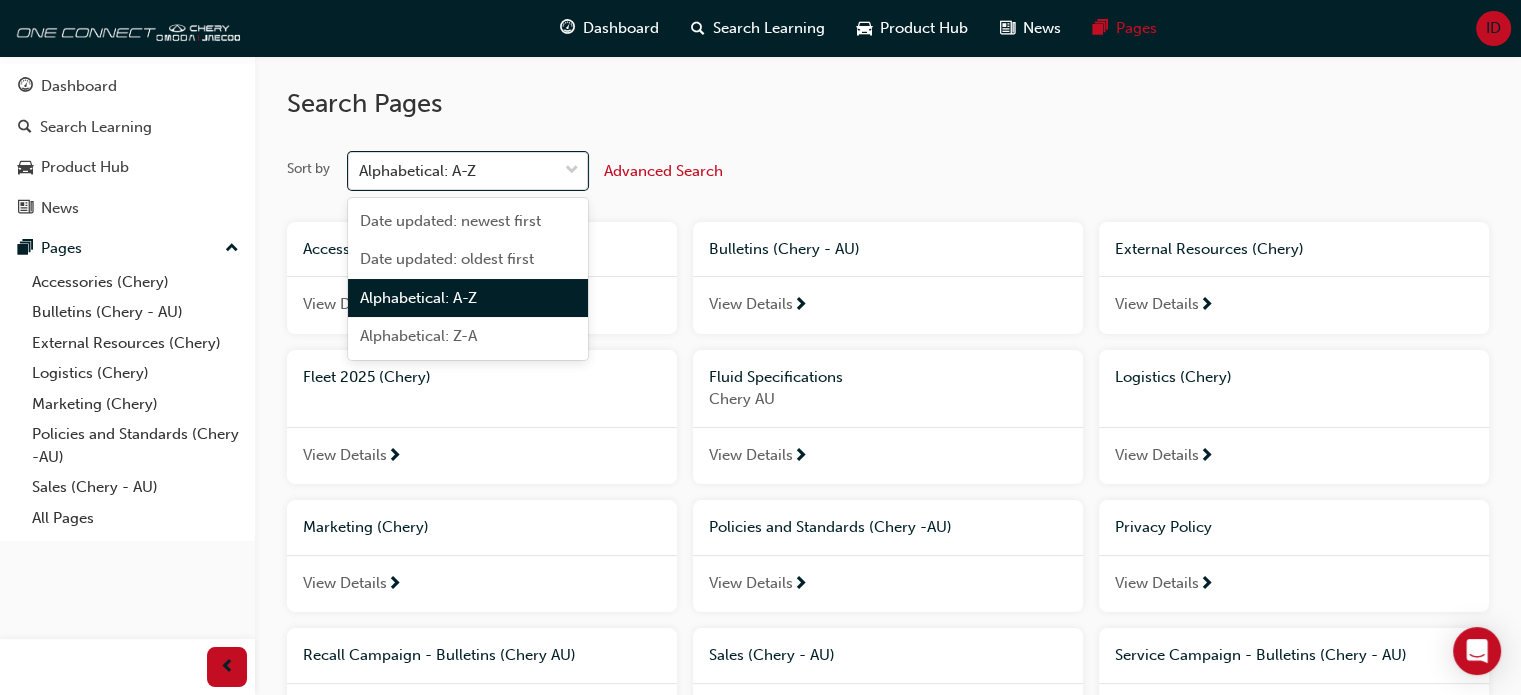 click on "Search Pages" at bounding box center (888, 104) 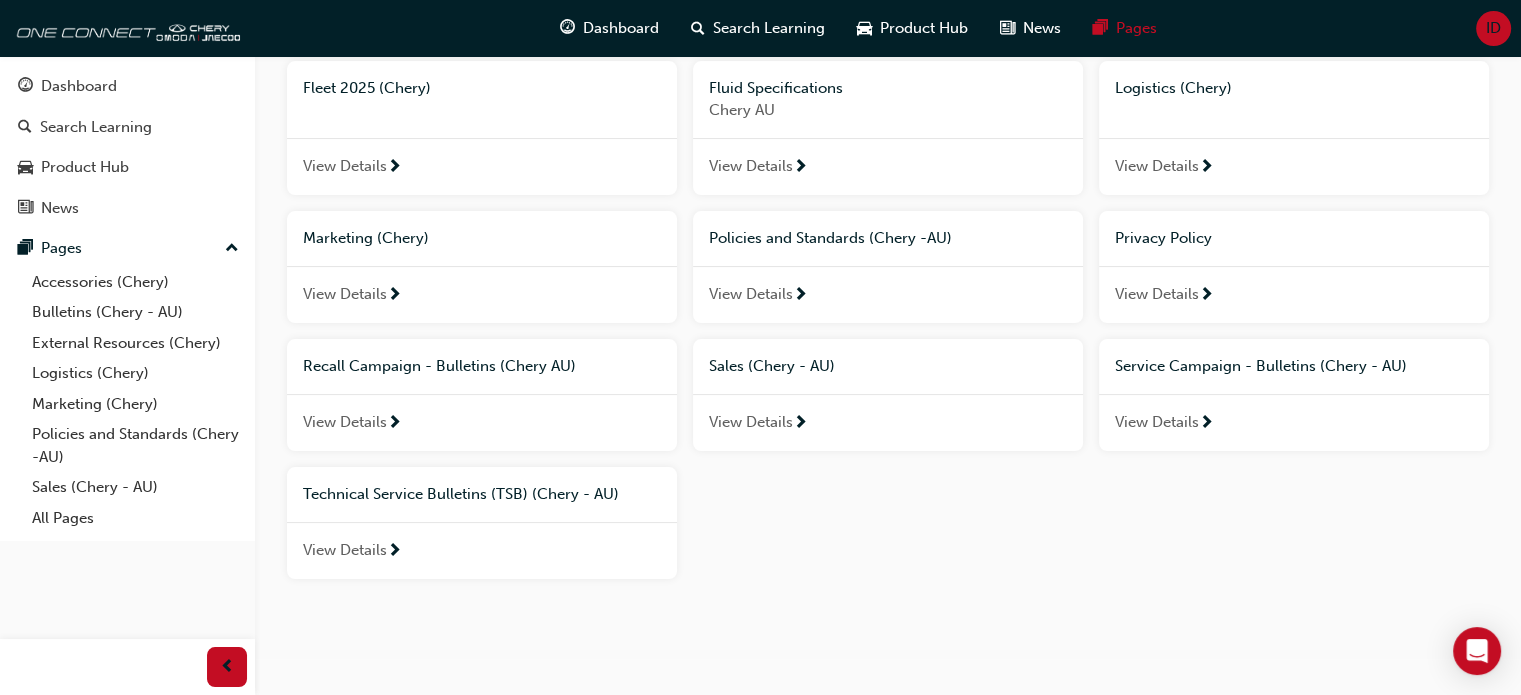 scroll, scrollTop: 300, scrollLeft: 0, axis: vertical 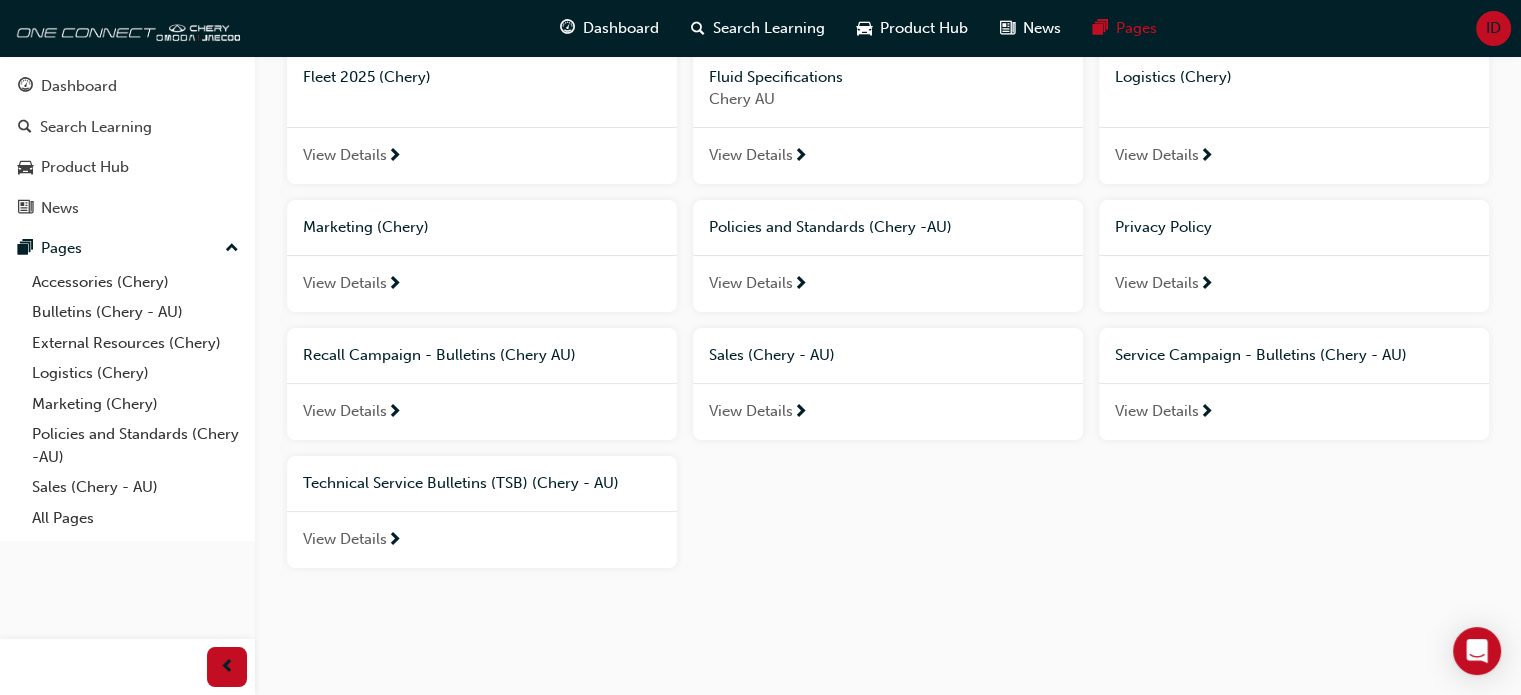 click on "View Details" at bounding box center [751, 411] 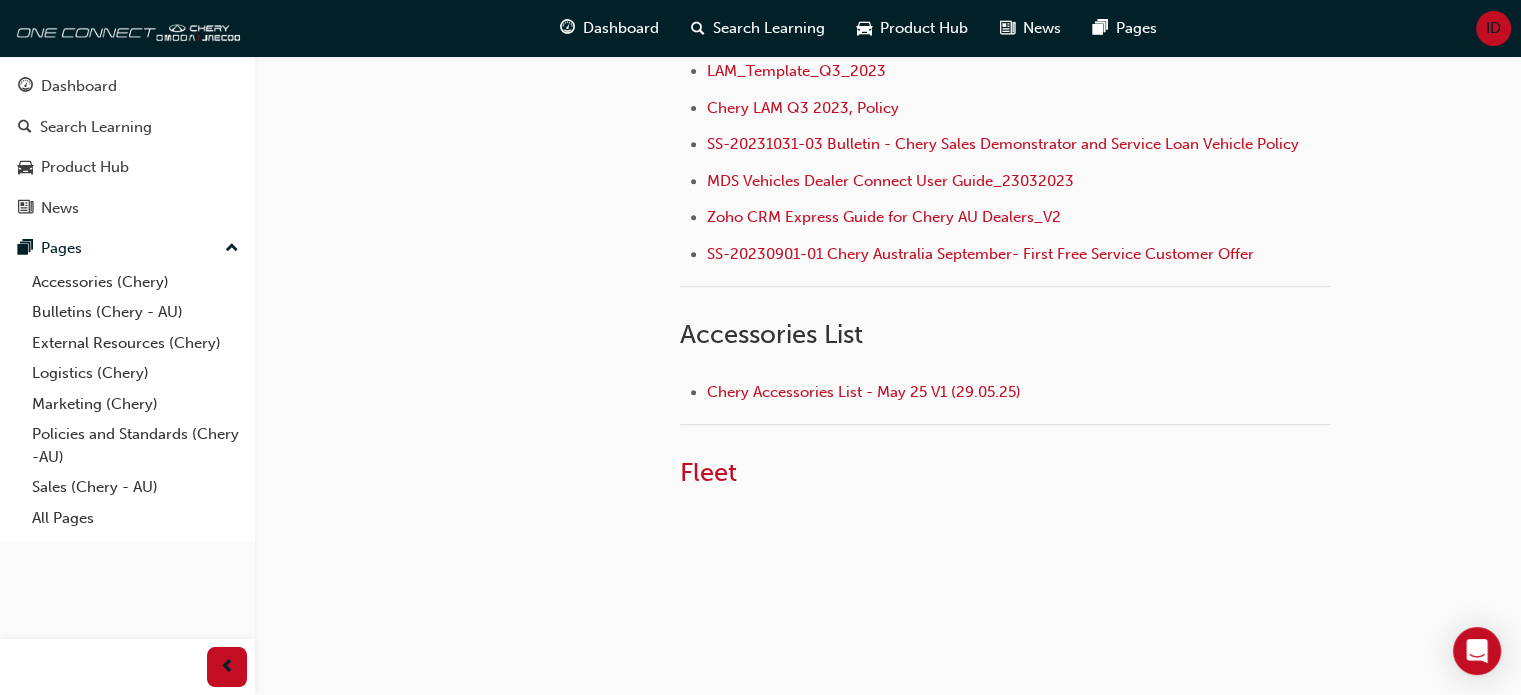 scroll, scrollTop: 860, scrollLeft: 0, axis: vertical 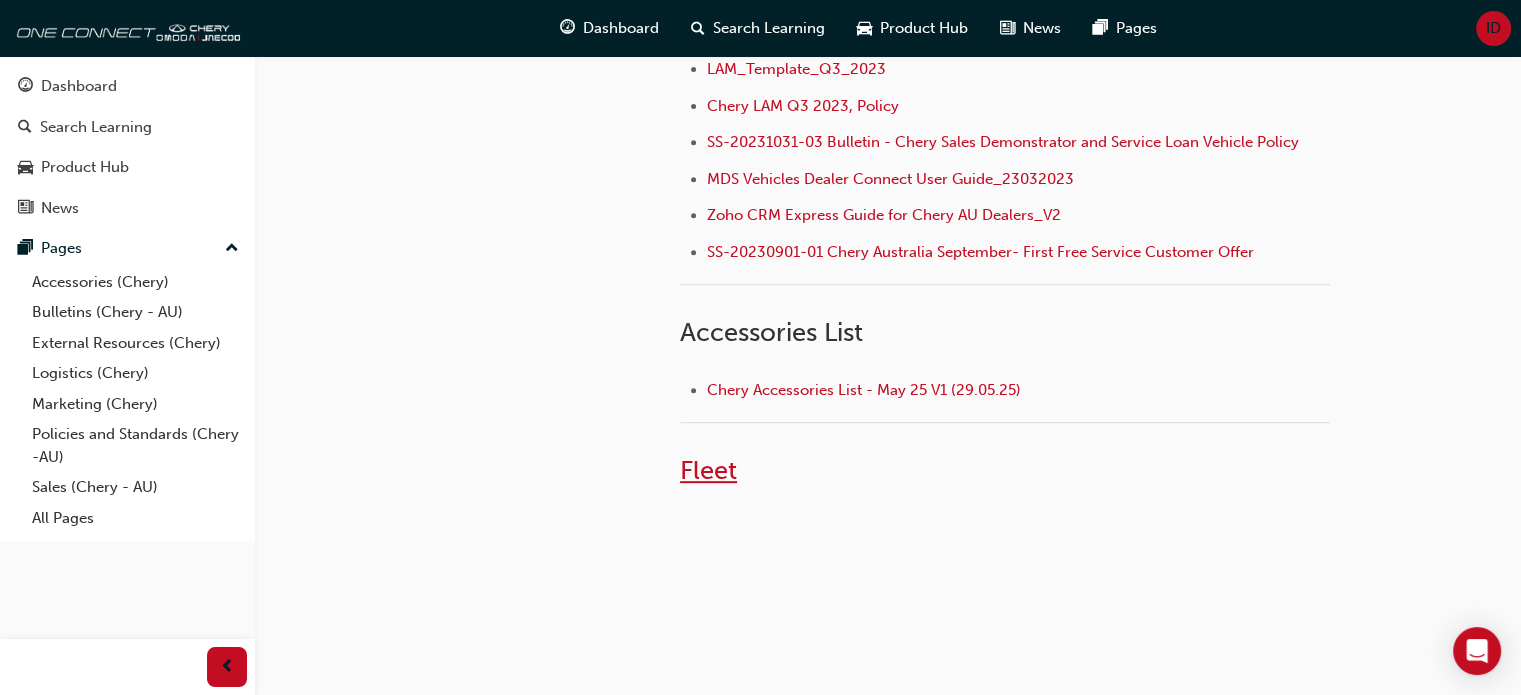 click on "Fleet" at bounding box center [708, 470] 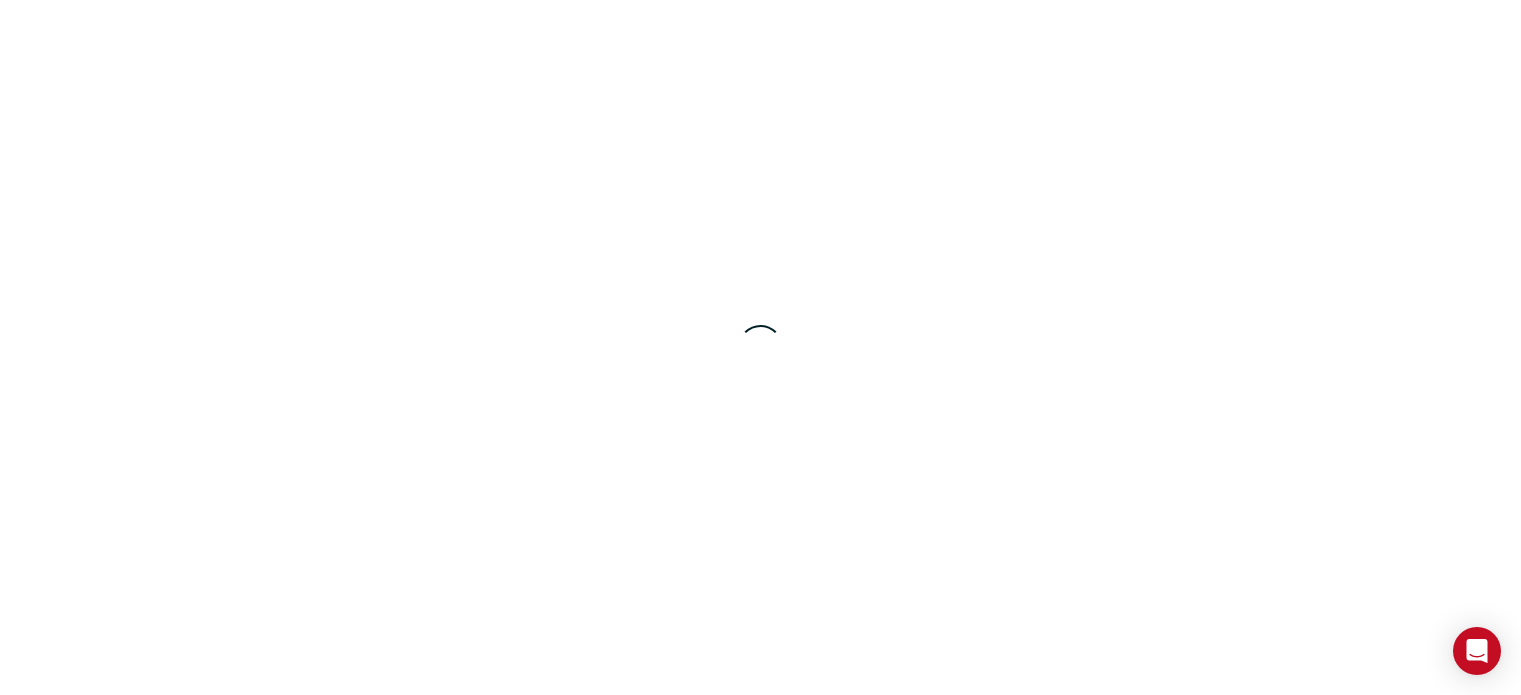 scroll, scrollTop: 0, scrollLeft: 0, axis: both 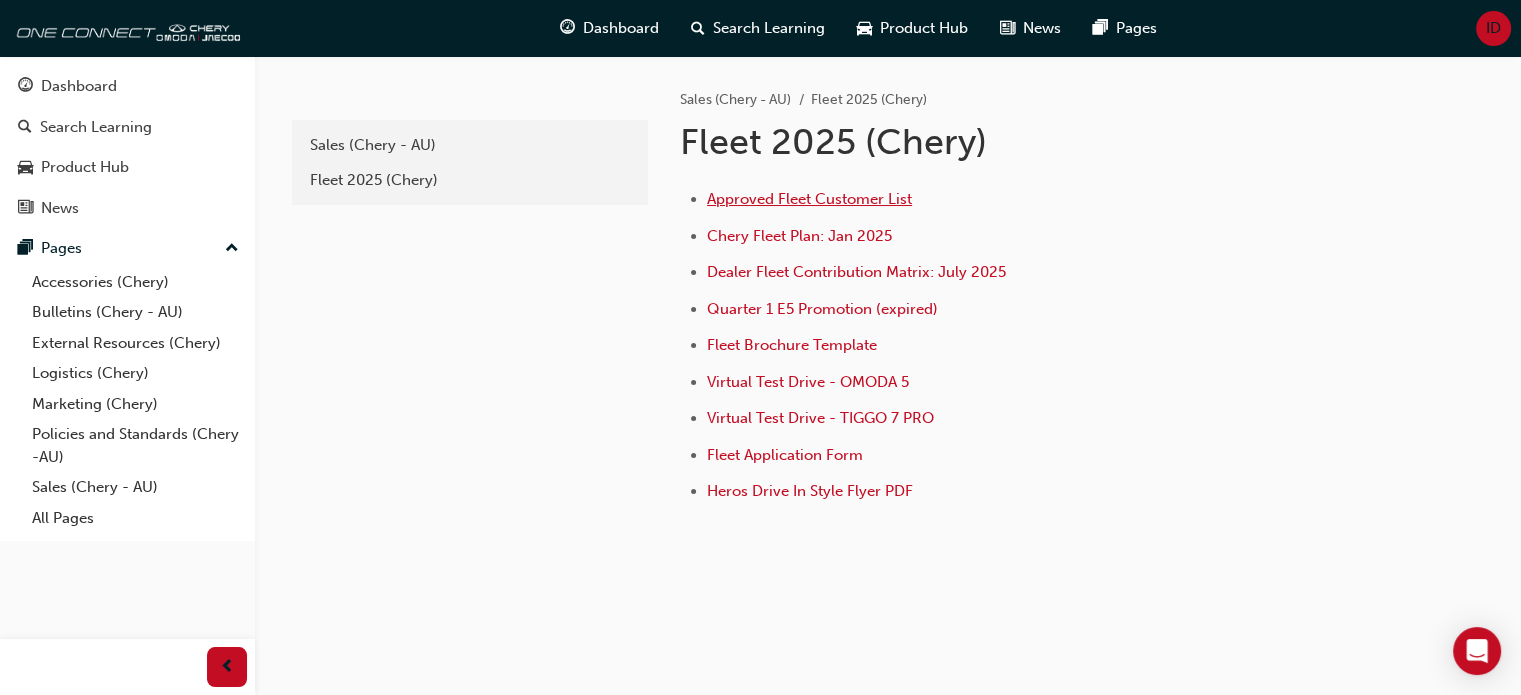 click on "Approved Fleet Customer List" at bounding box center [809, 199] 